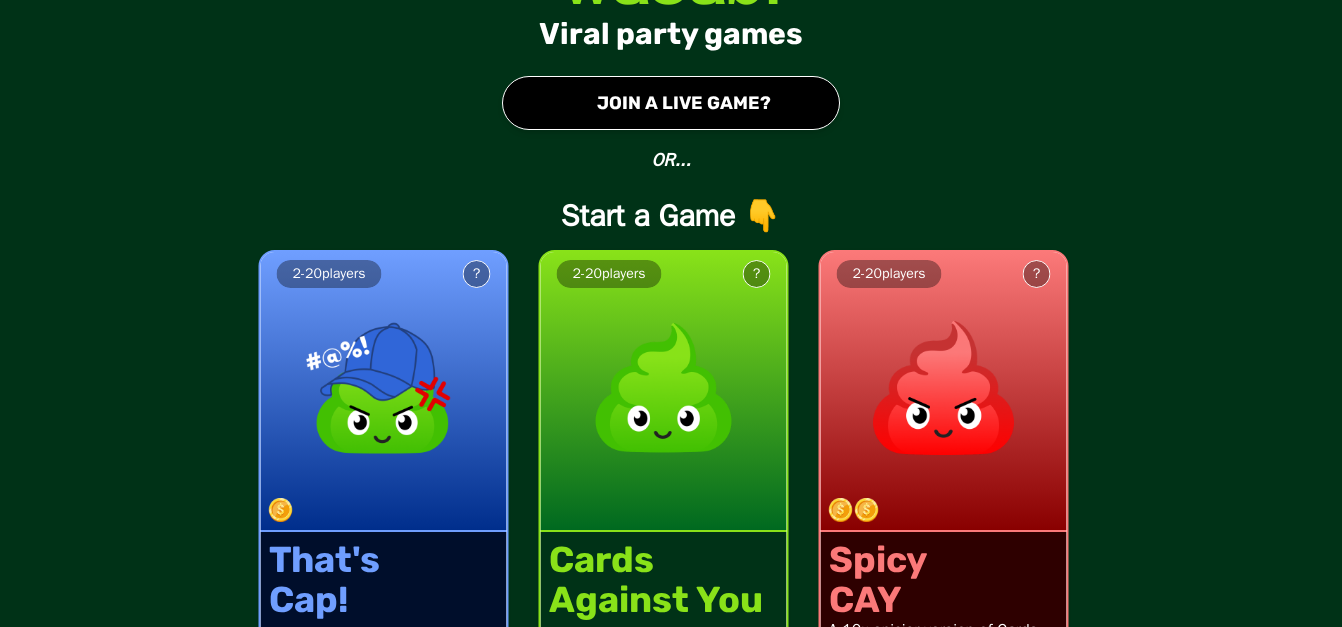 scroll, scrollTop: 0, scrollLeft: 0, axis: both 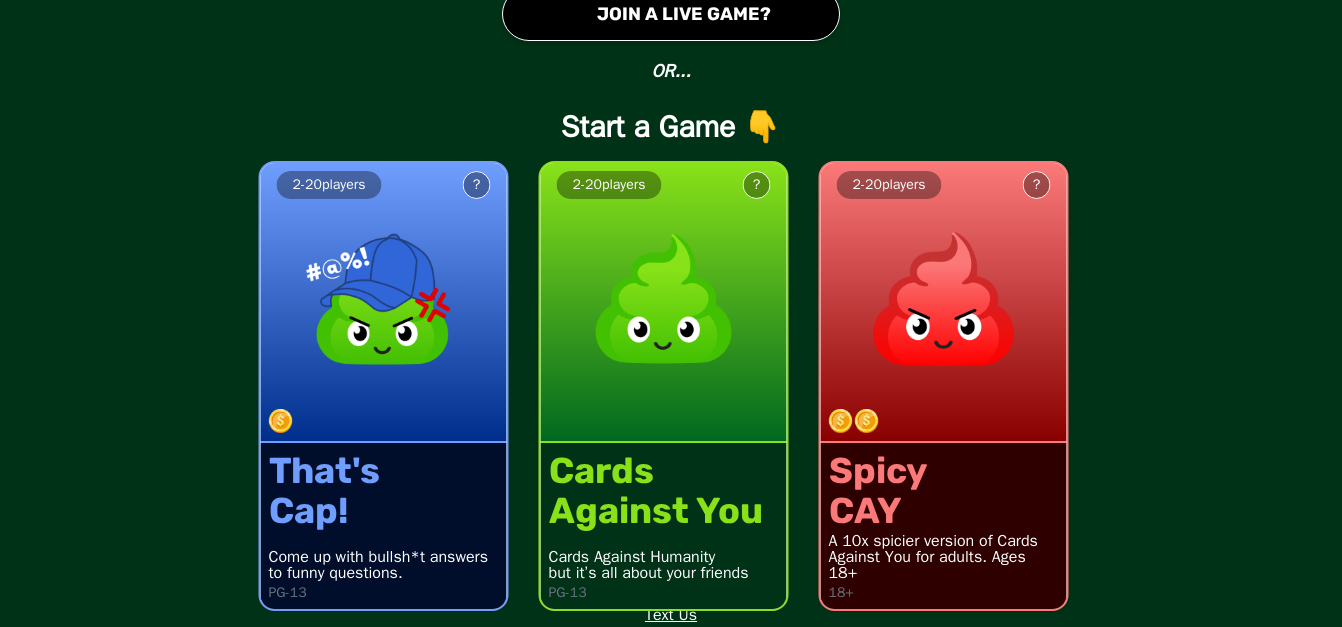 click at bounding box center (944, 299) 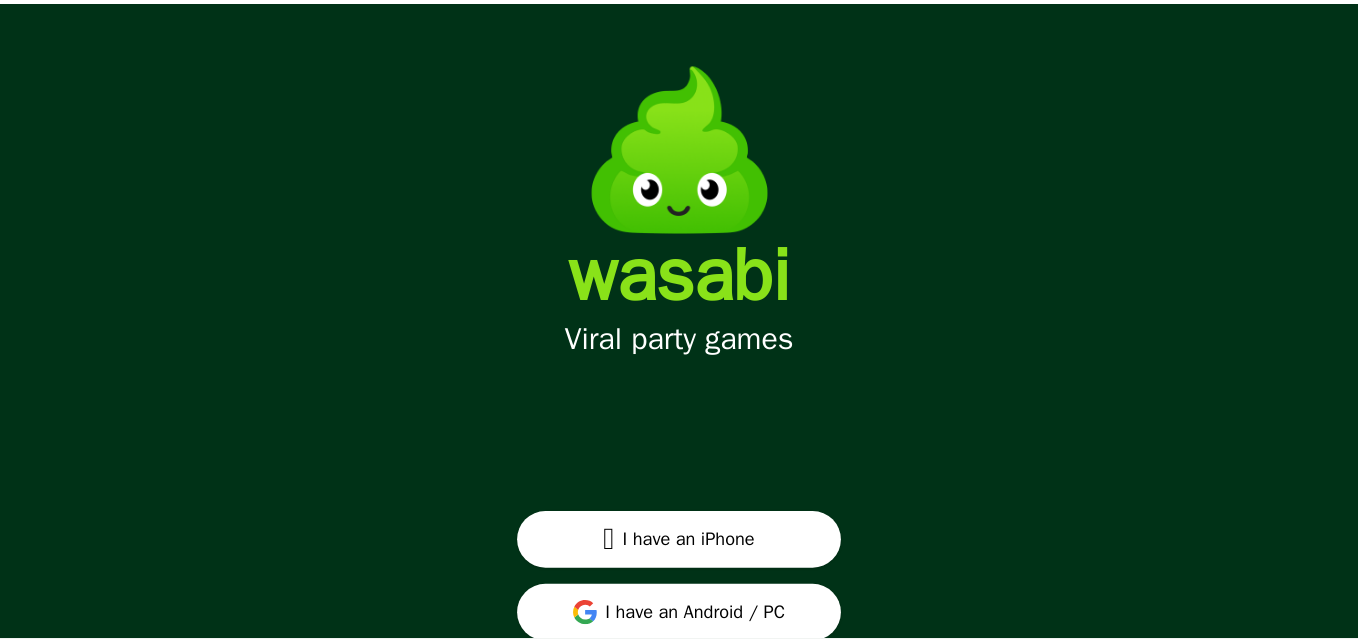 scroll, scrollTop: 66, scrollLeft: 0, axis: vertical 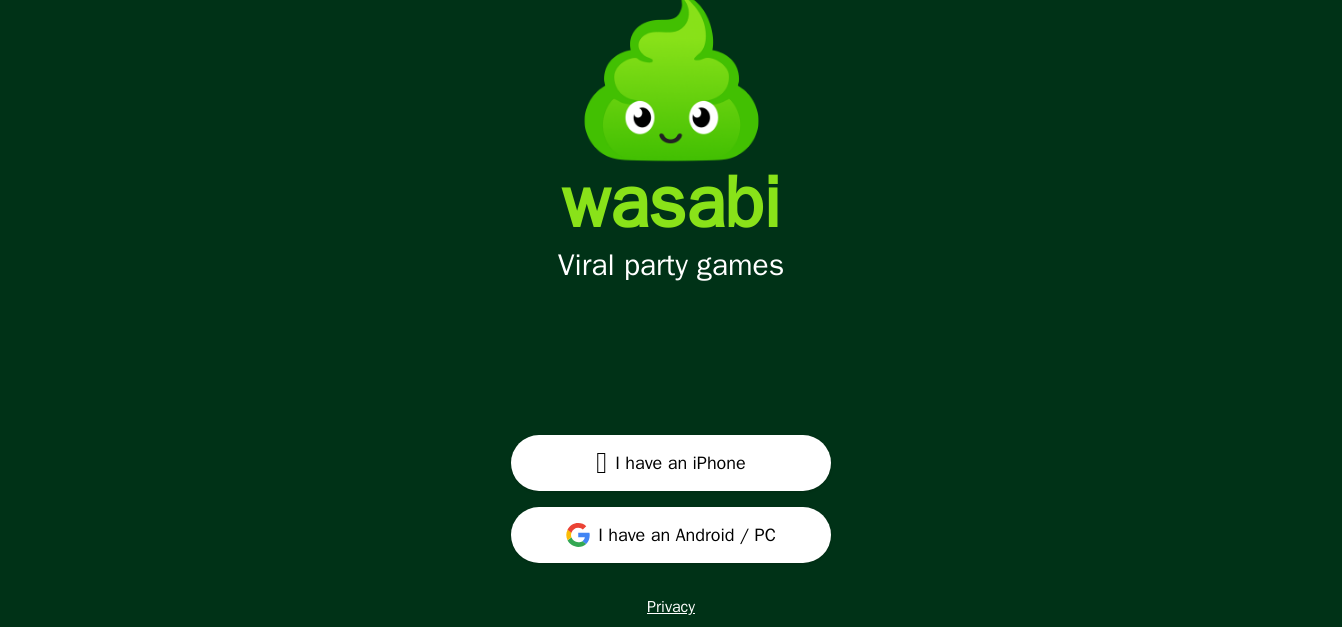 click on " I have an iPhone" at bounding box center (671, 463) 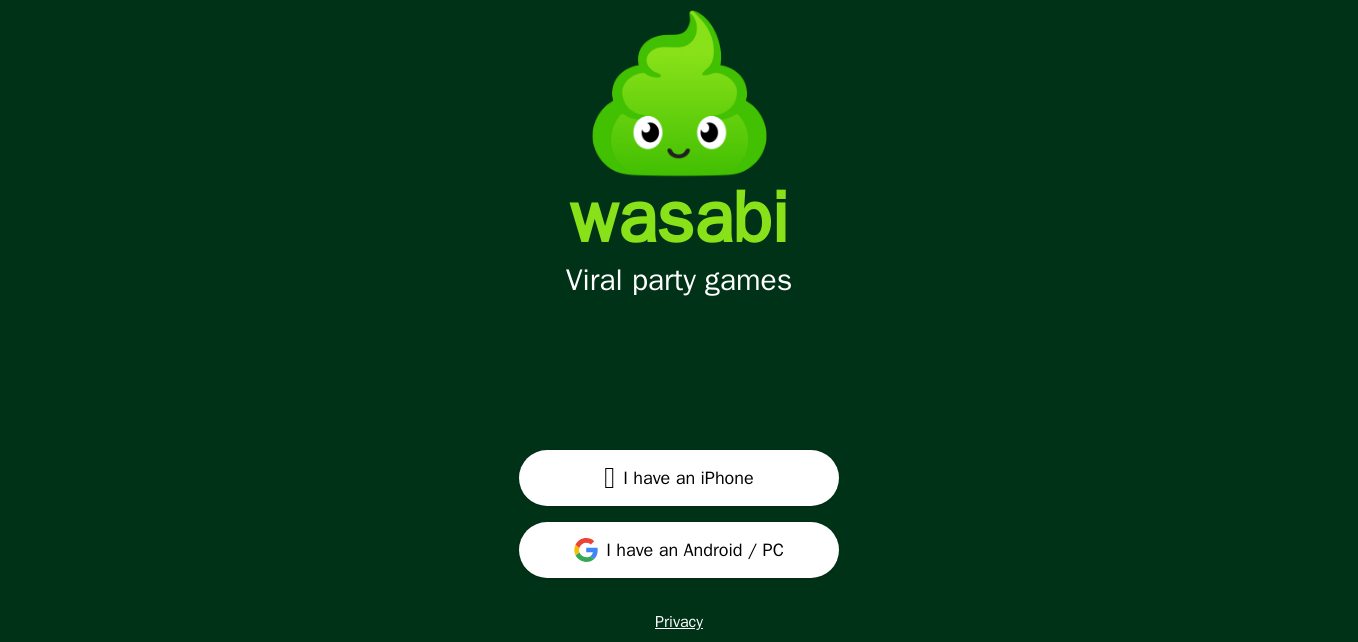 scroll, scrollTop: 51, scrollLeft: 0, axis: vertical 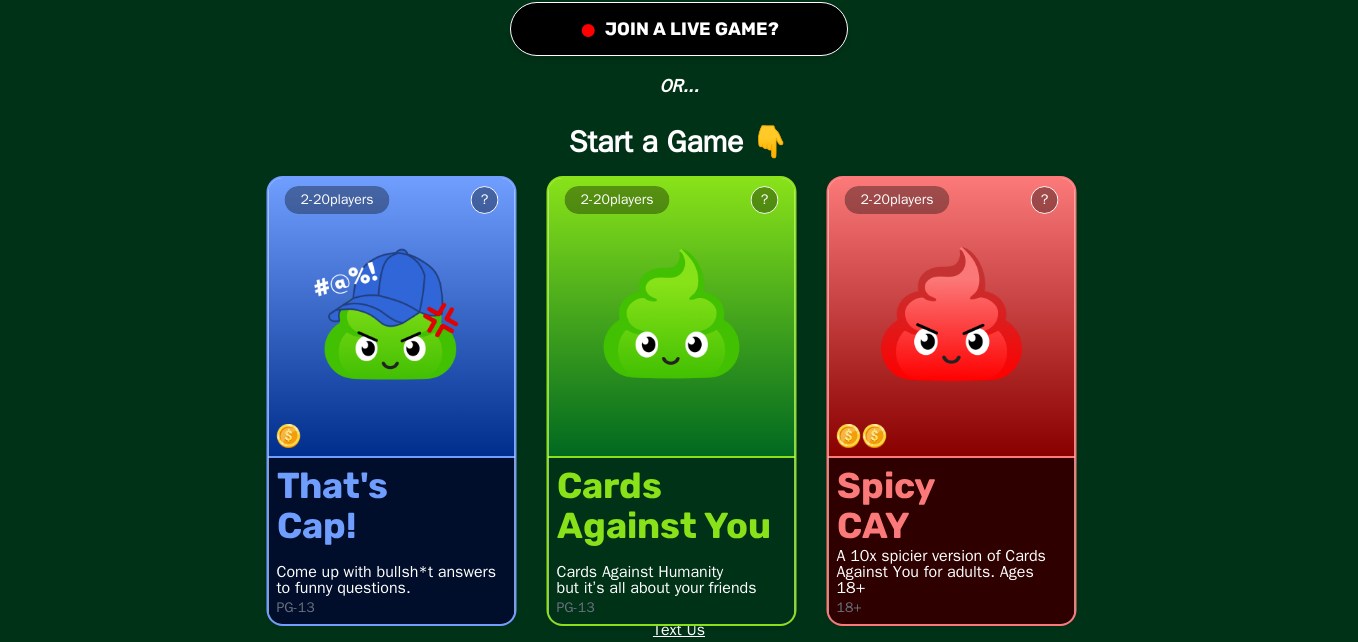click at bounding box center (672, 314) 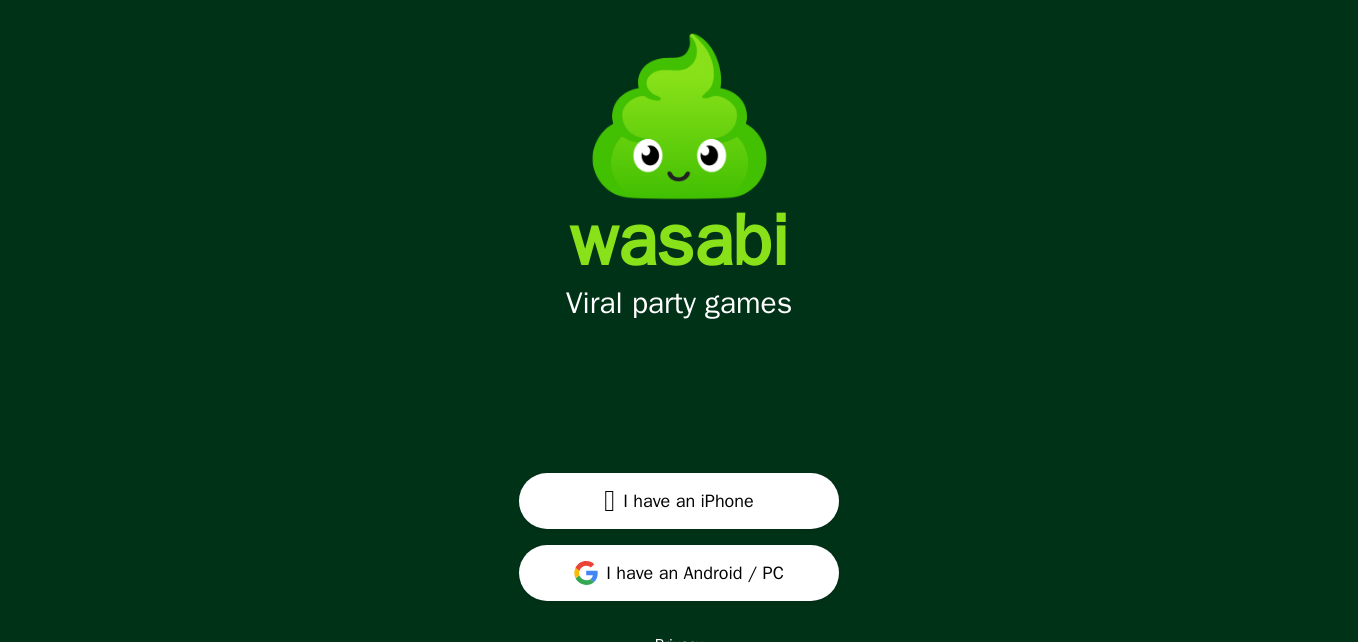 scroll, scrollTop: 51, scrollLeft: 0, axis: vertical 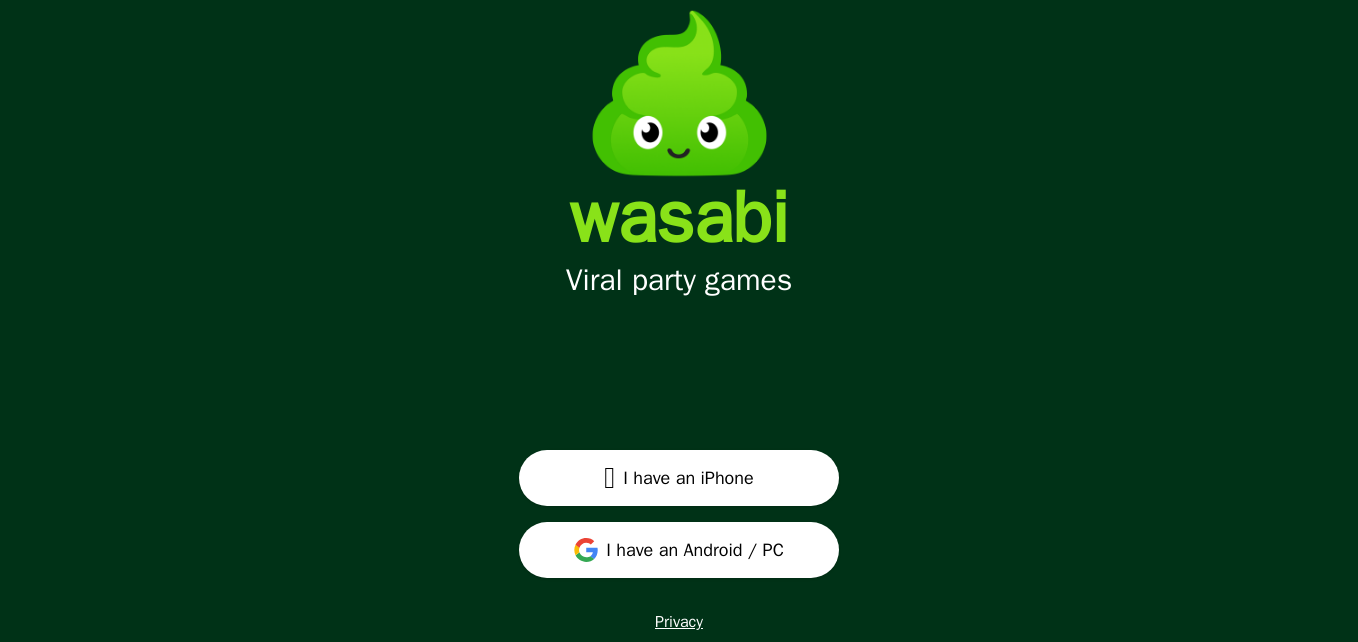 drag, startPoint x: 753, startPoint y: 524, endPoint x: 758, endPoint y: 512, distance: 13 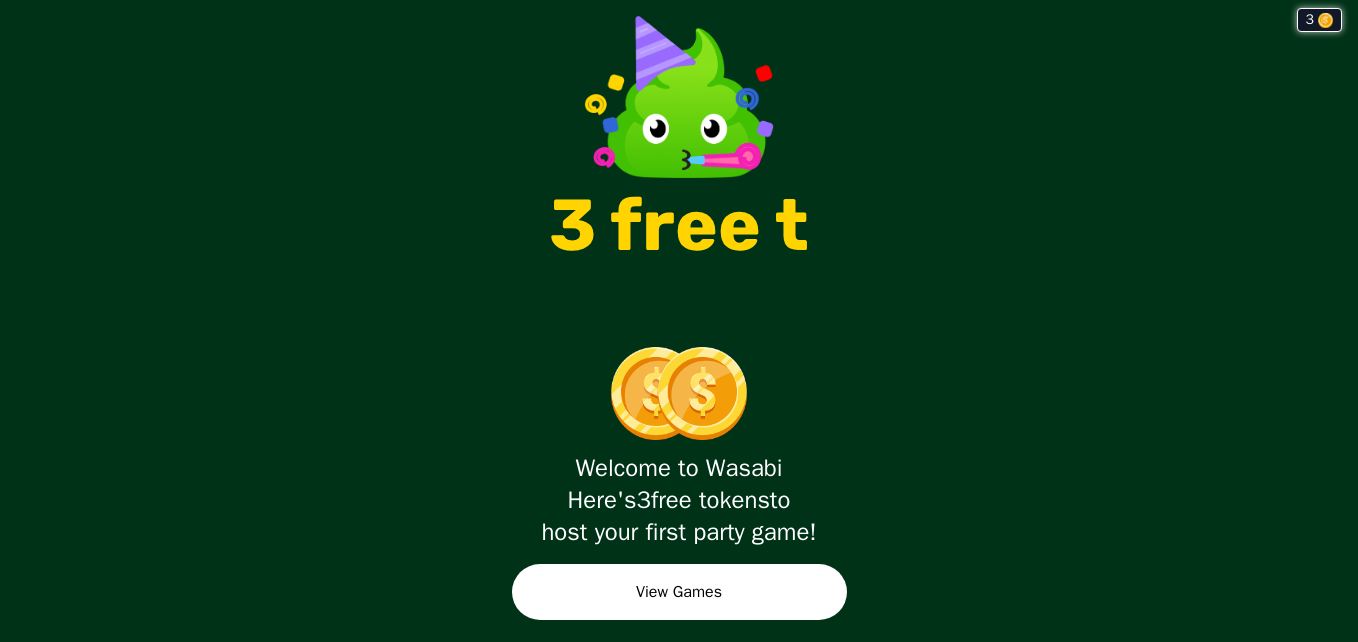scroll, scrollTop: 0, scrollLeft: 0, axis: both 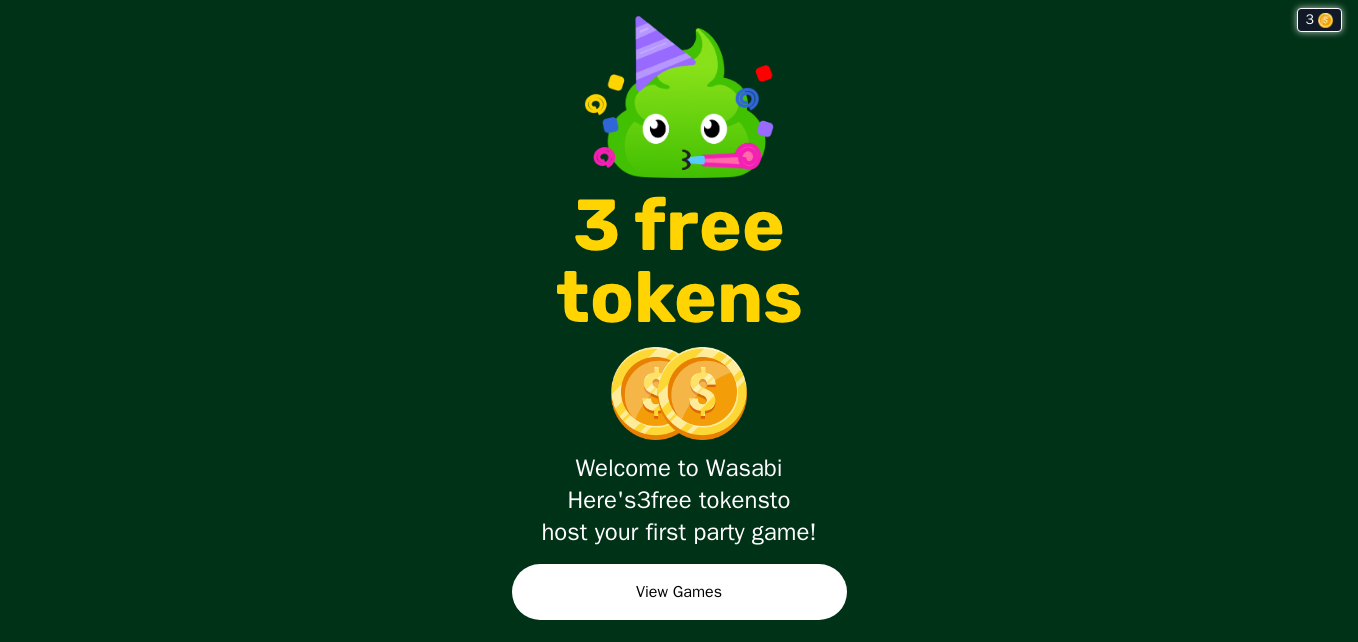 click on "View Games" at bounding box center [679, 592] 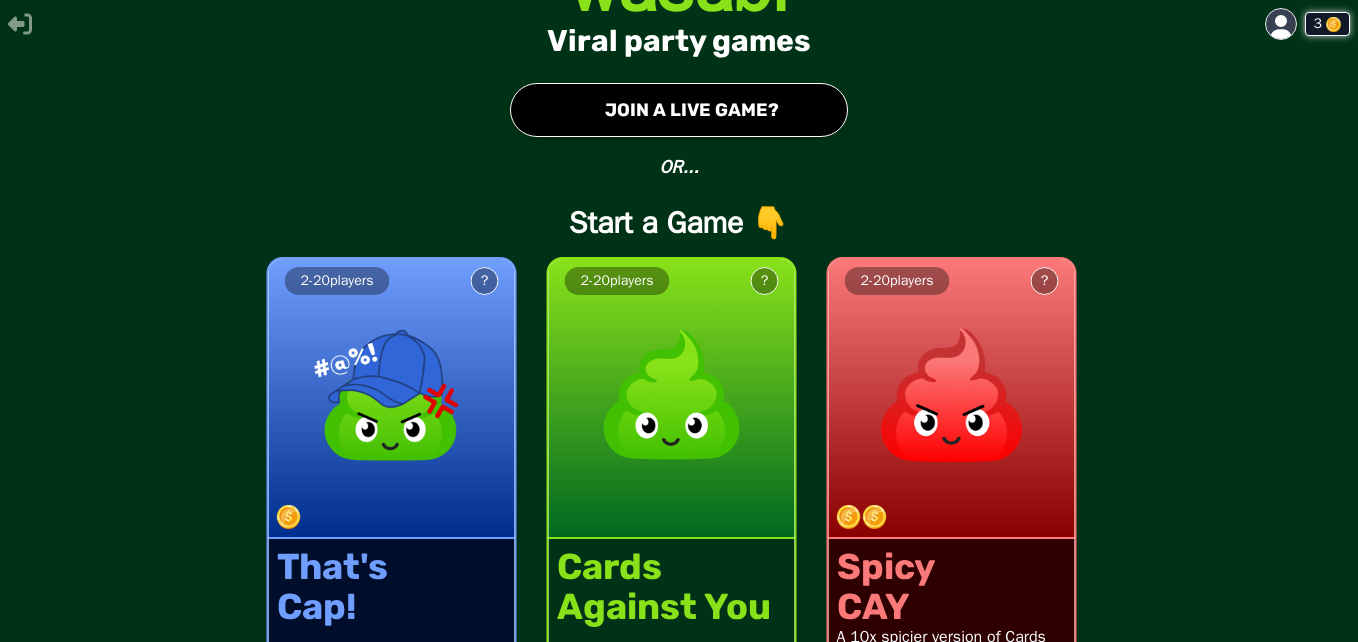 click at bounding box center (960, 517) 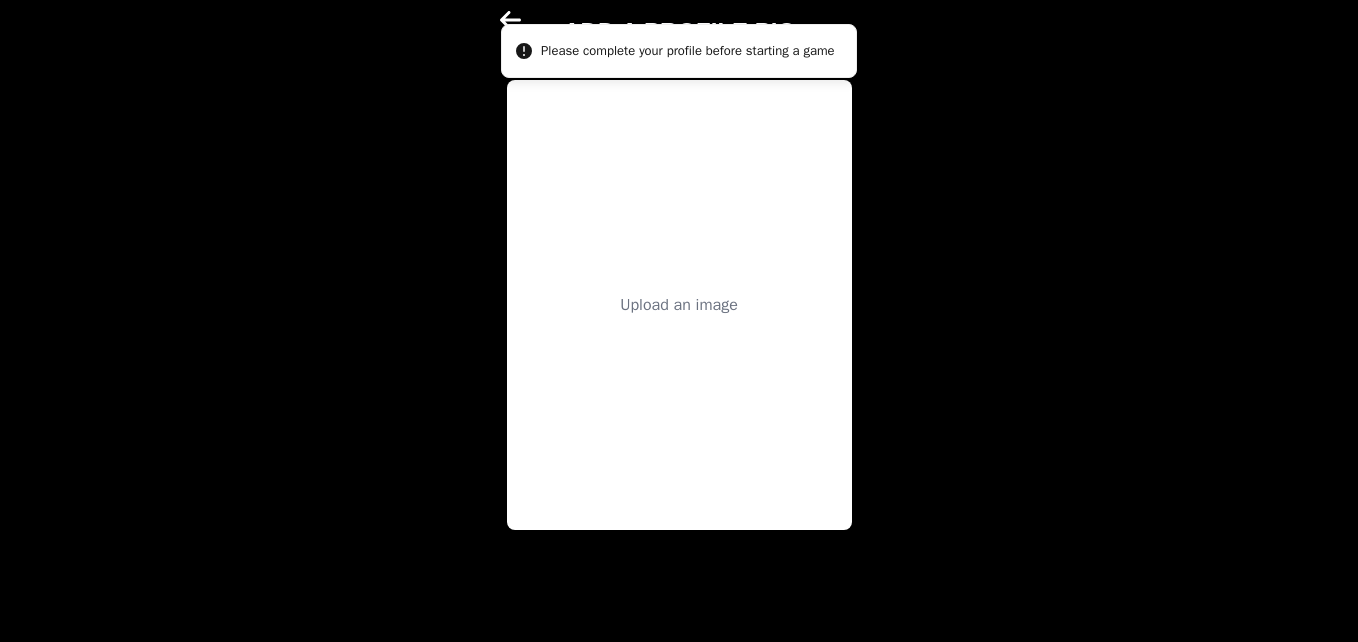 click on "Upload an image" at bounding box center (679, 305) 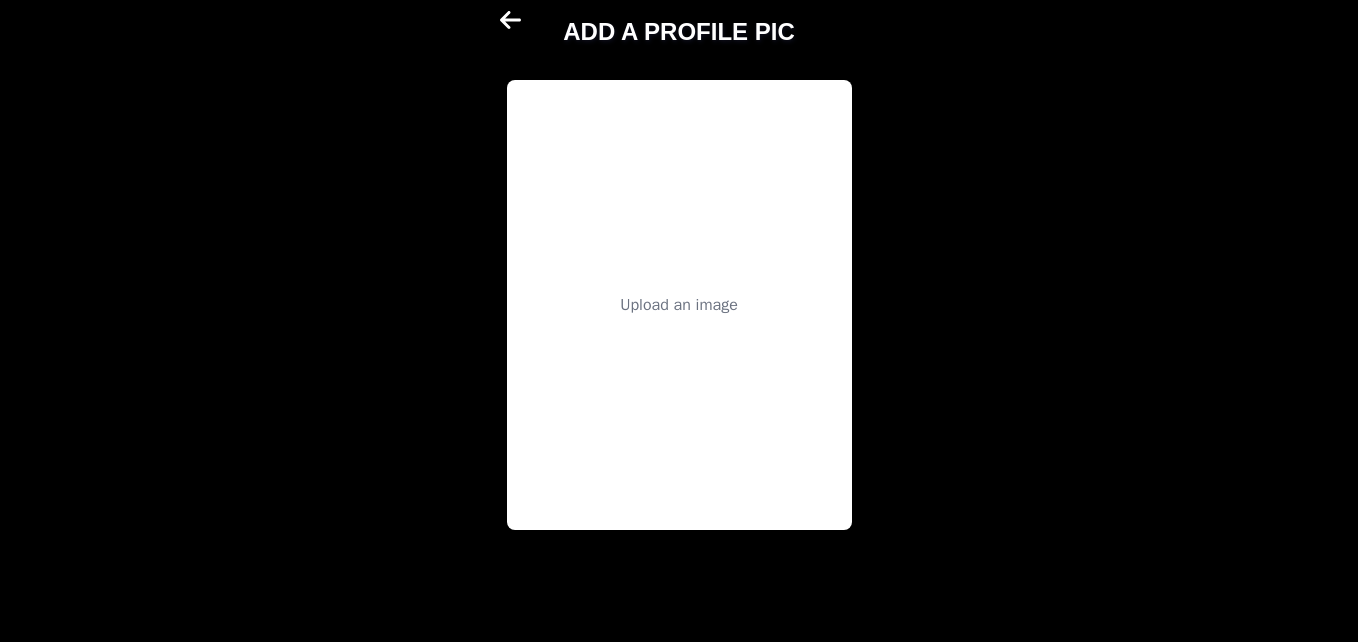click on "Upload an image" at bounding box center [679, 305] 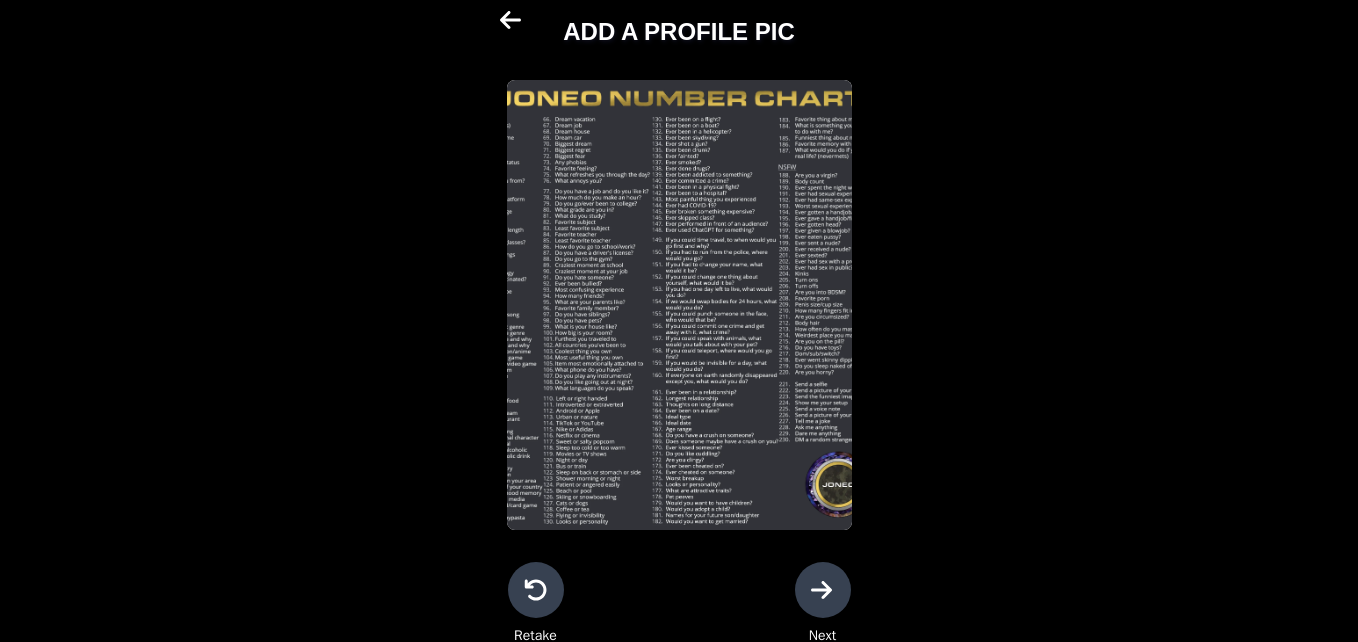 click on "Next" at bounding box center (823, 604) 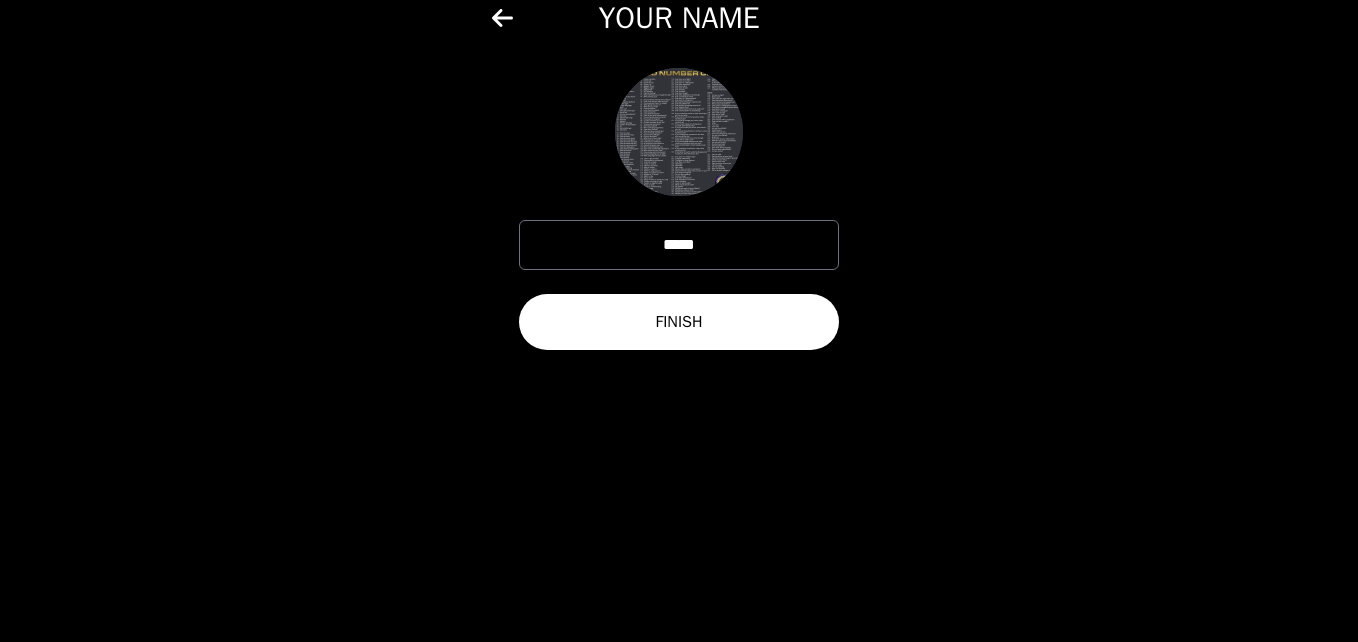 click on "FINISH" at bounding box center [679, 322] 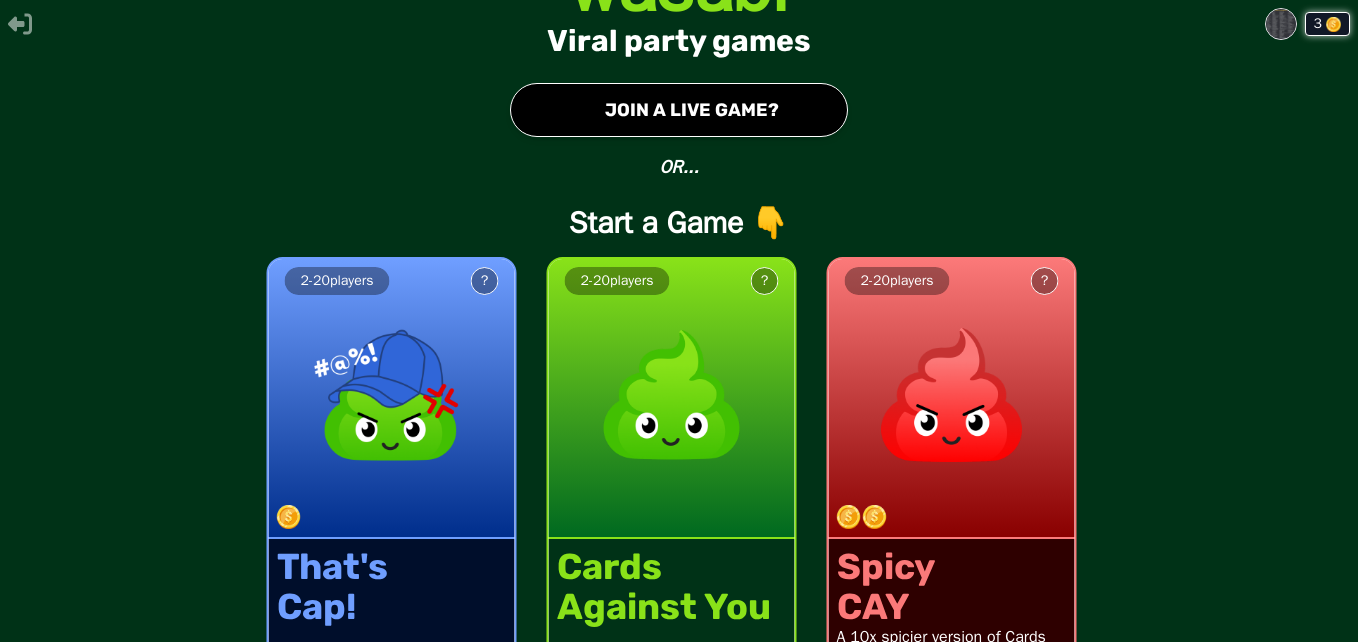 click on "Spicy CAY A 10x spicier version of Cards Against You for adults. Ages 18+ 18+" at bounding box center [952, 622] 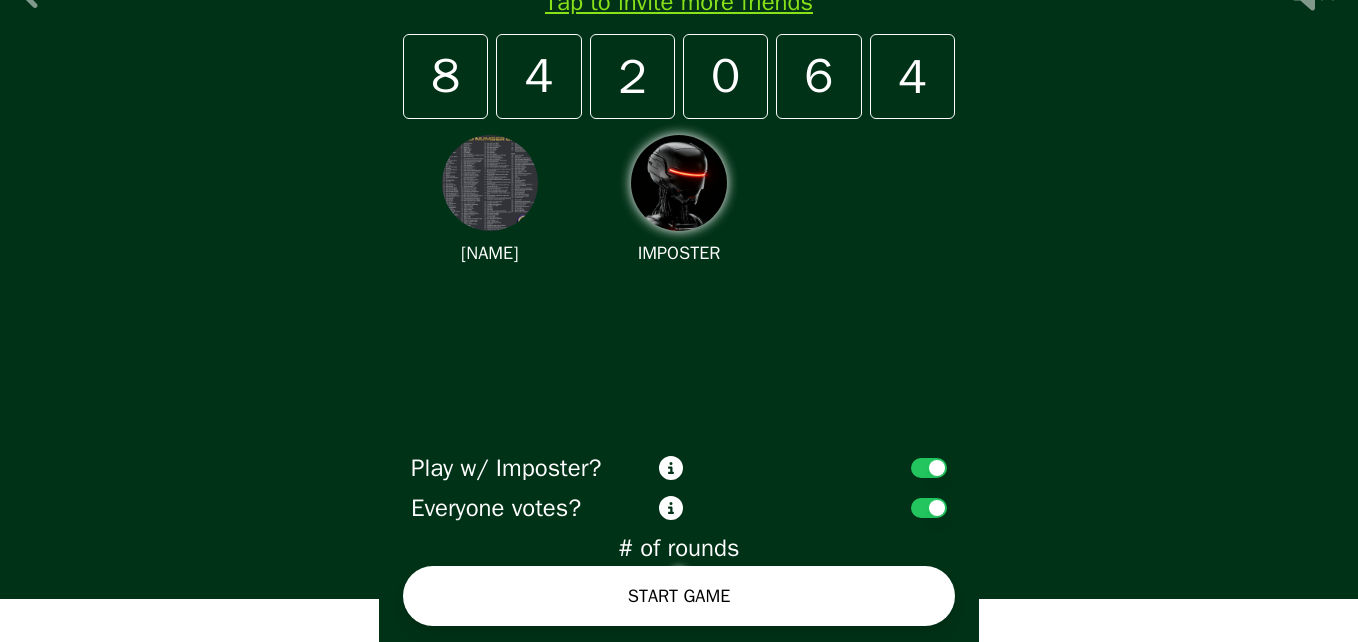 scroll, scrollTop: 0, scrollLeft: 0, axis: both 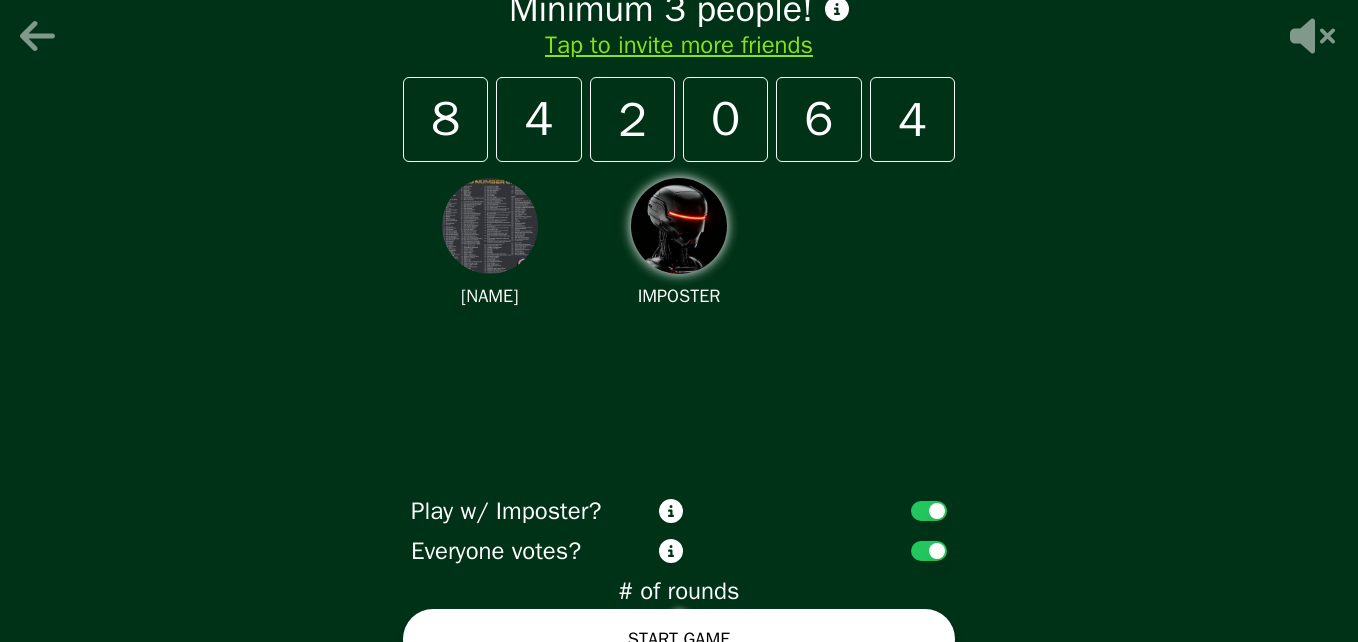 click 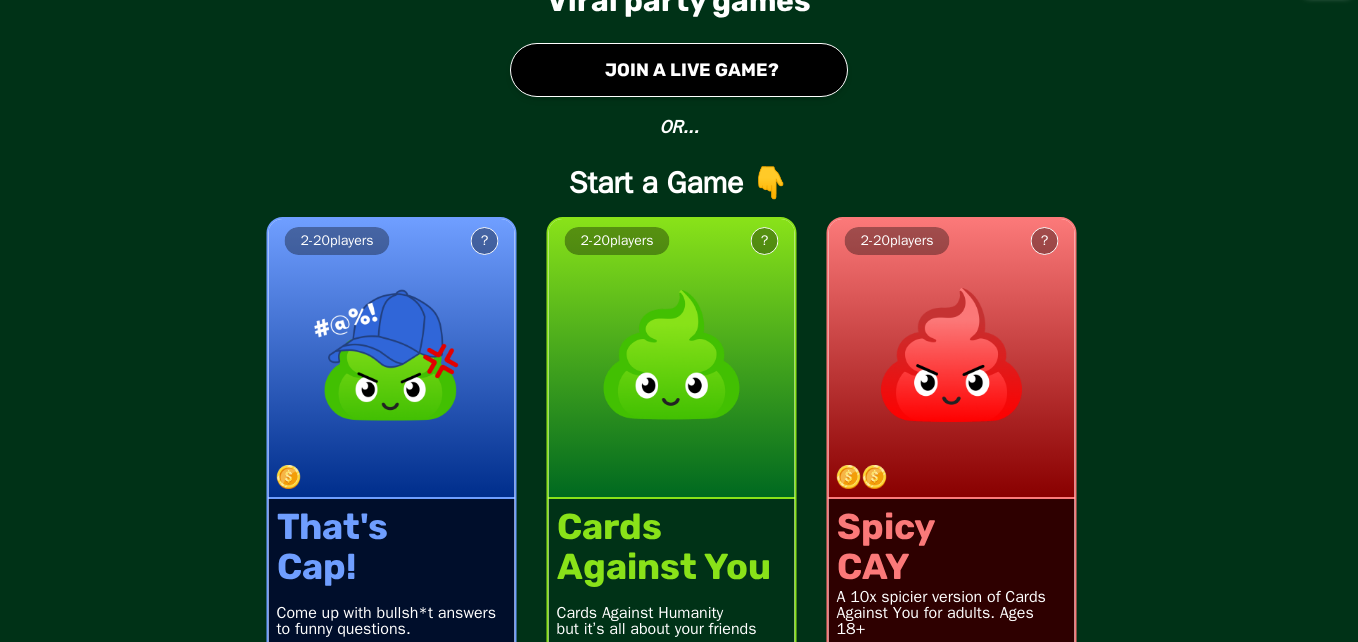 scroll, scrollTop: 0, scrollLeft: 0, axis: both 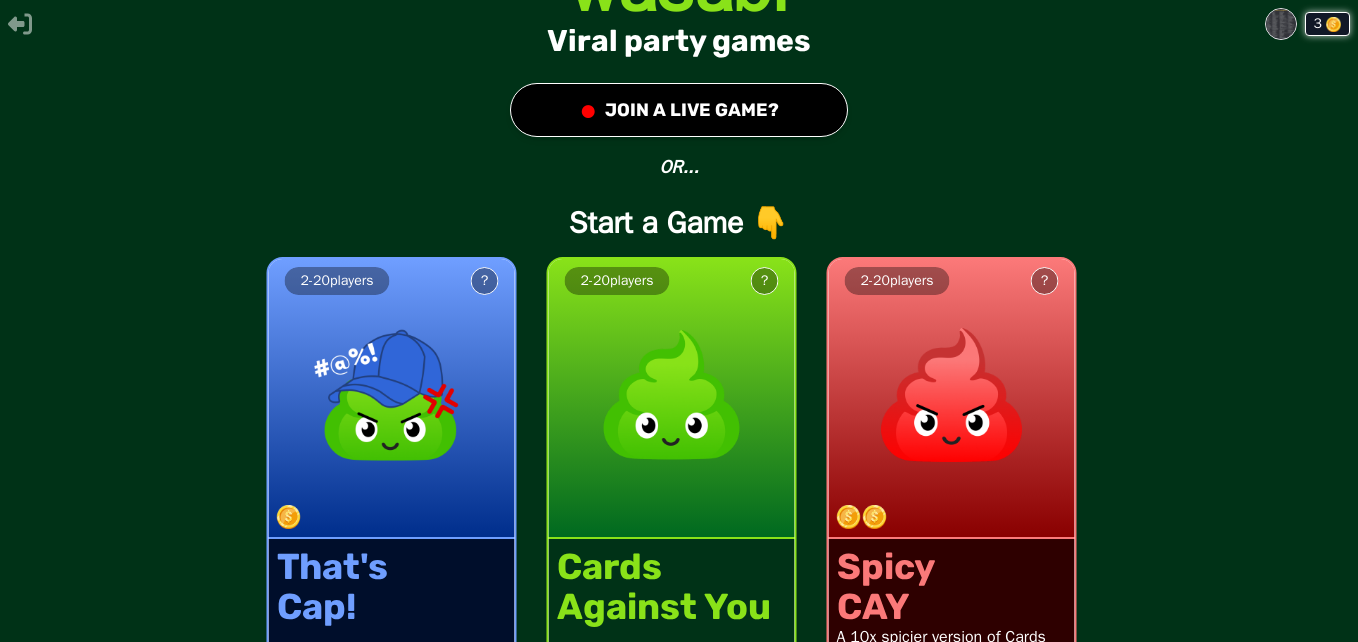 click at bounding box center (1333, 24) 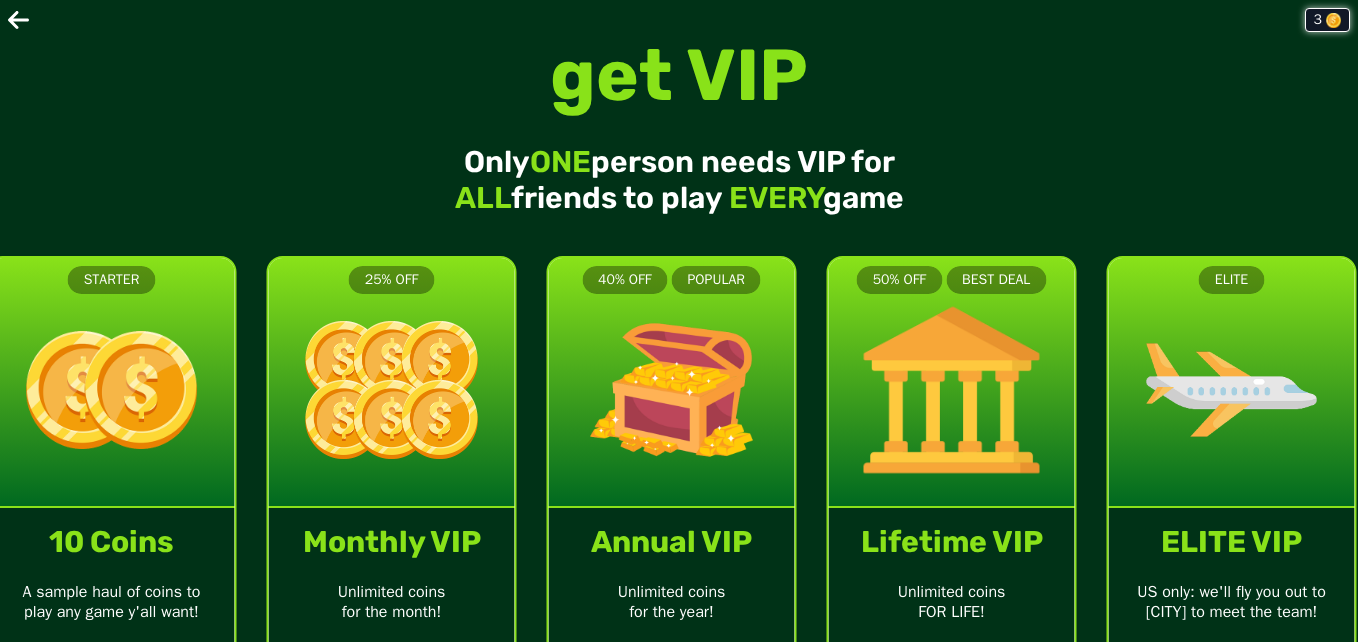click 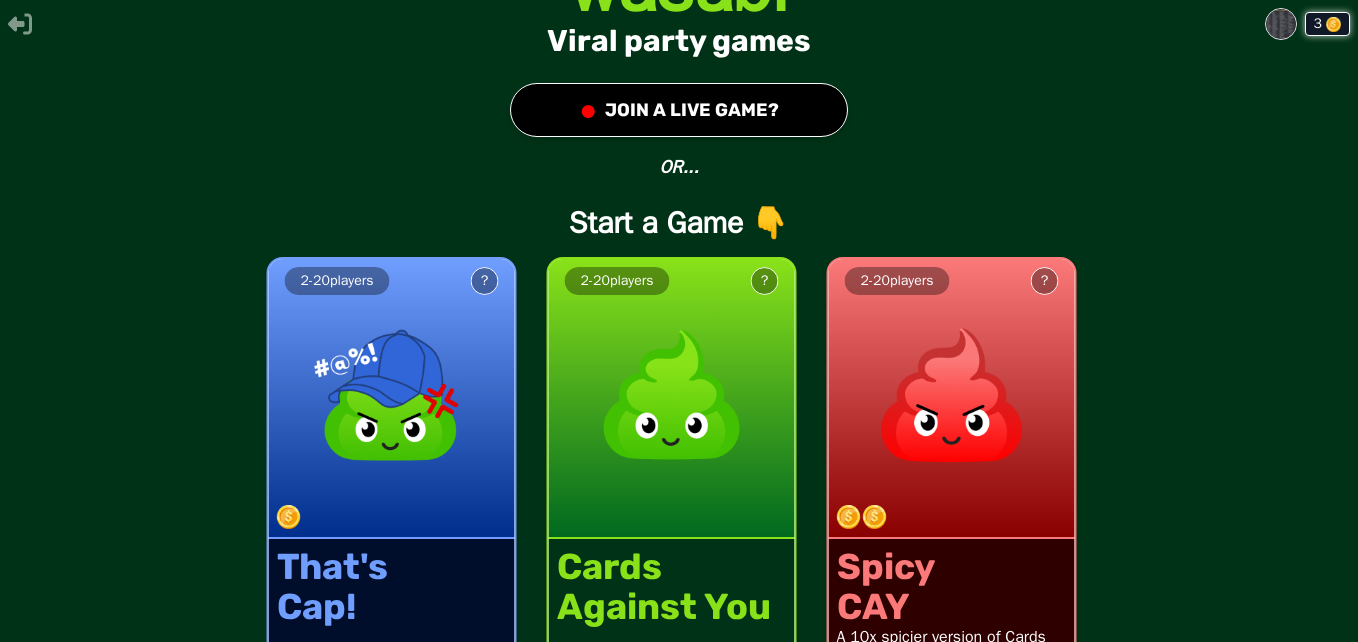 click 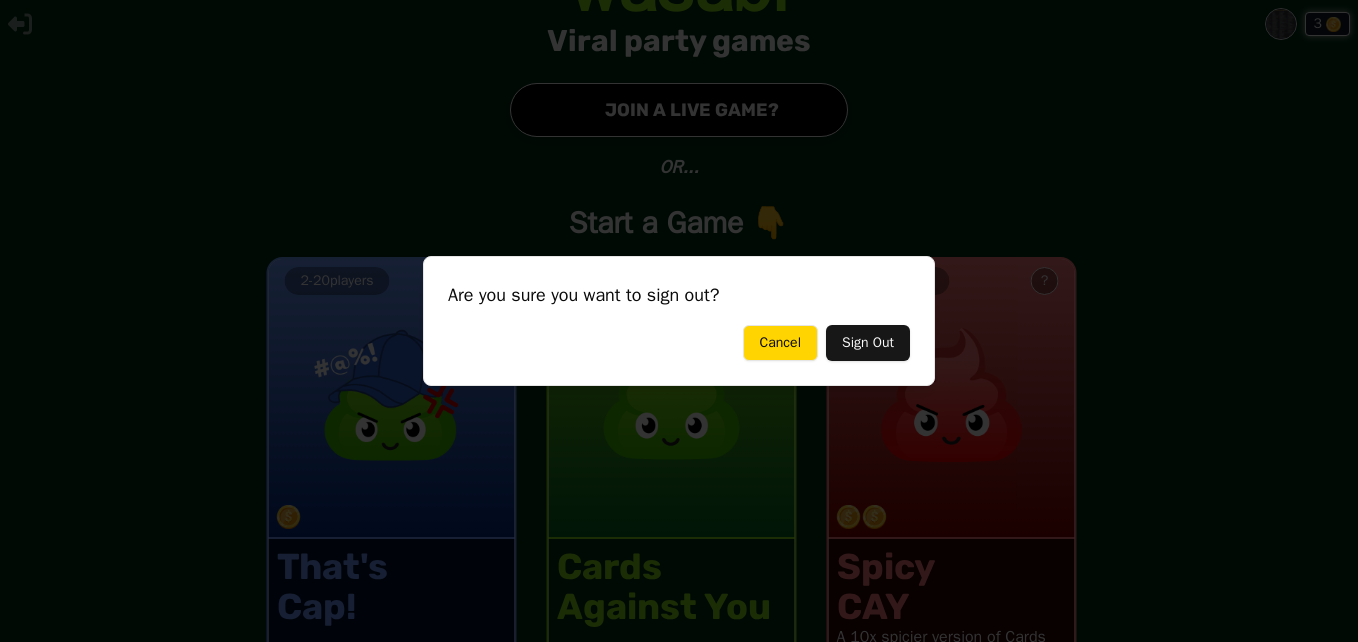 click on "Cancel" at bounding box center (780, 343) 